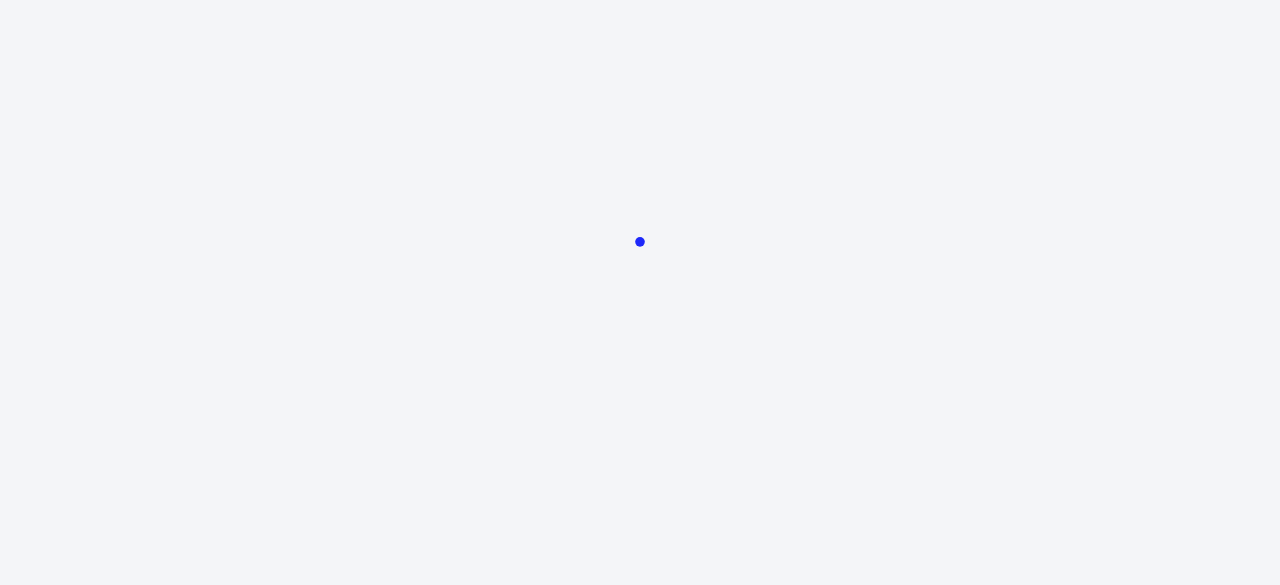 scroll, scrollTop: 0, scrollLeft: 0, axis: both 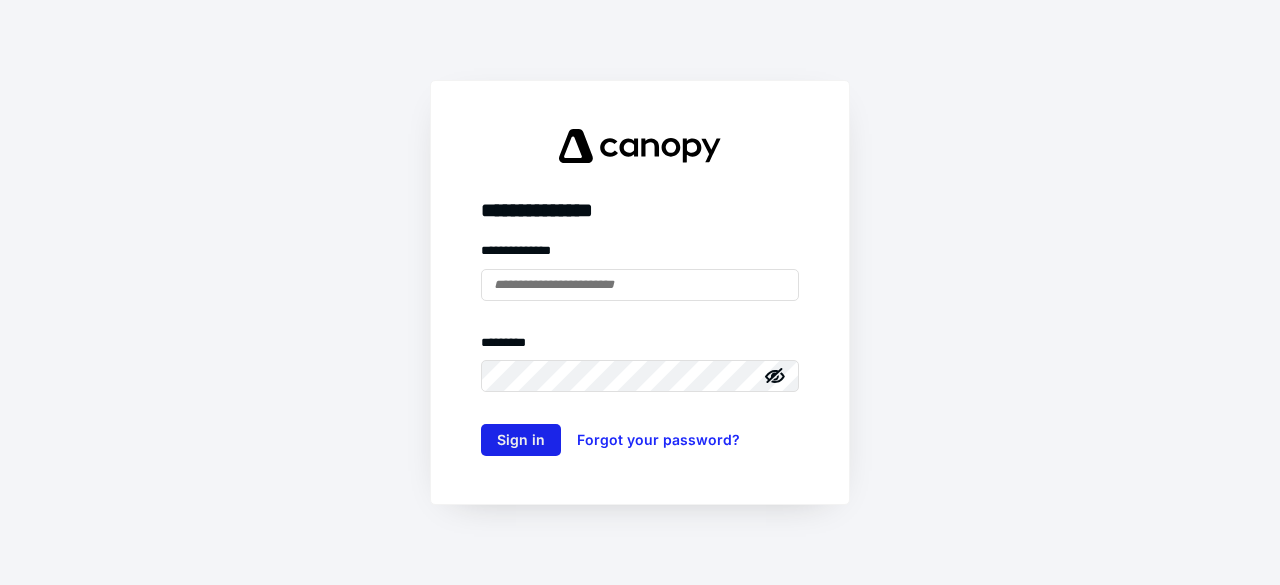 type on "**********" 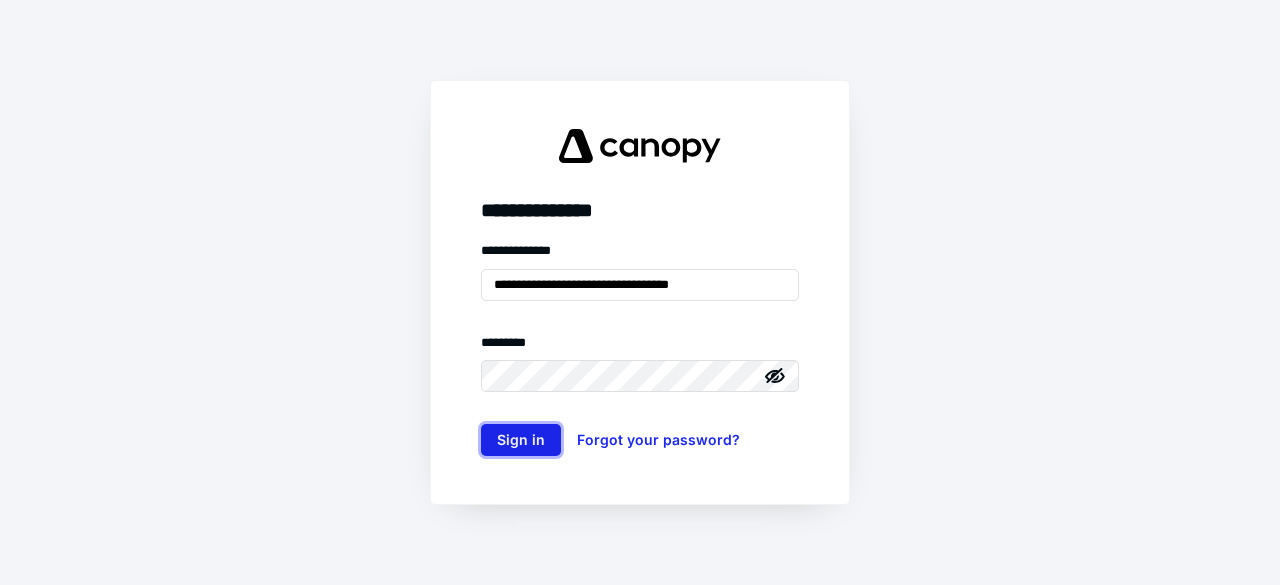 click on "Sign in" at bounding box center [521, 440] 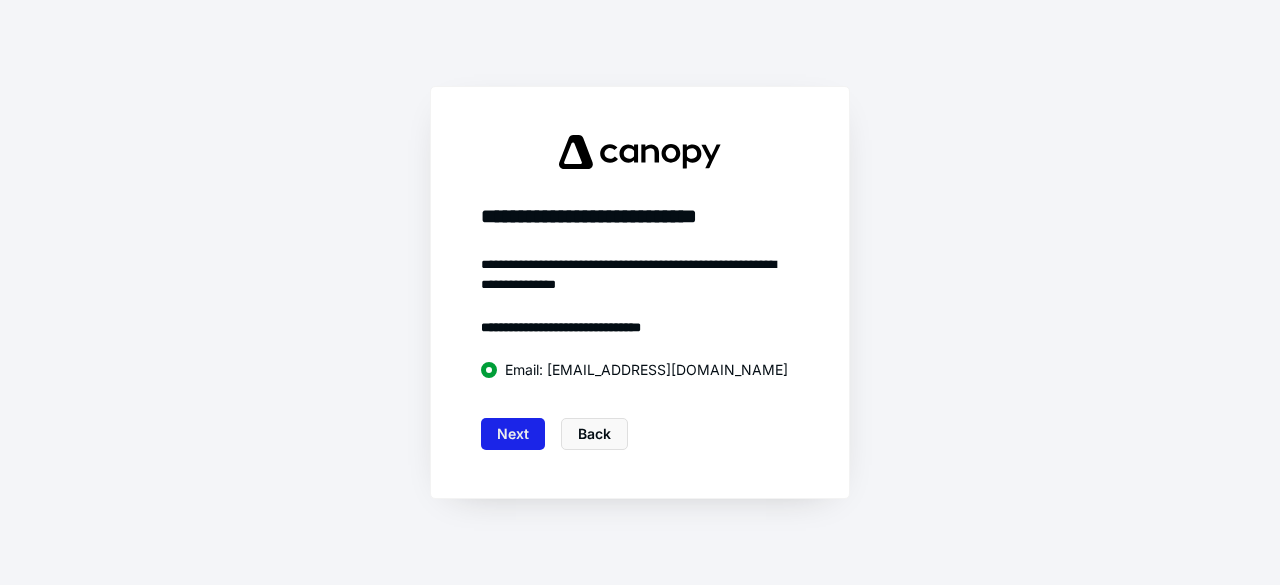 click on "Next" at bounding box center (513, 434) 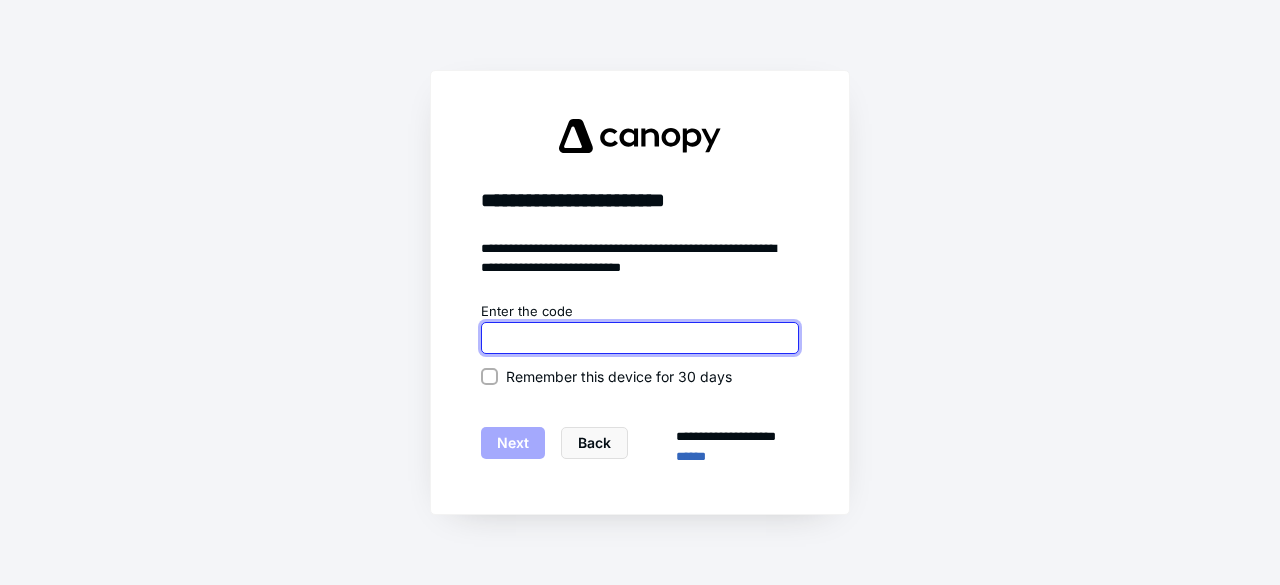 click at bounding box center [640, 338] 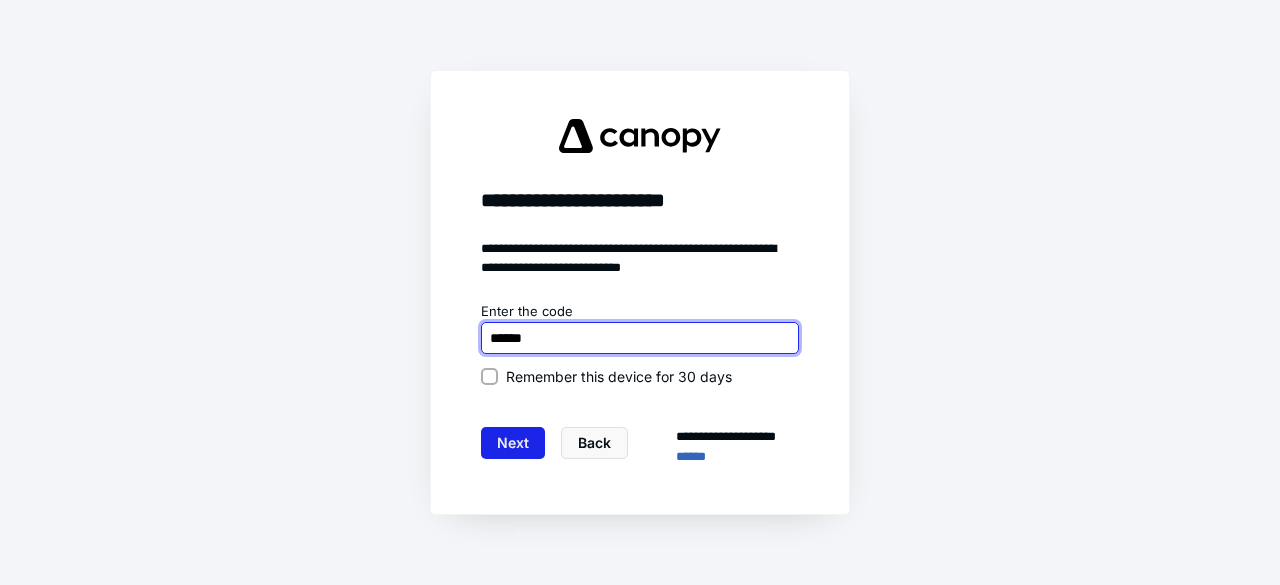 type on "******" 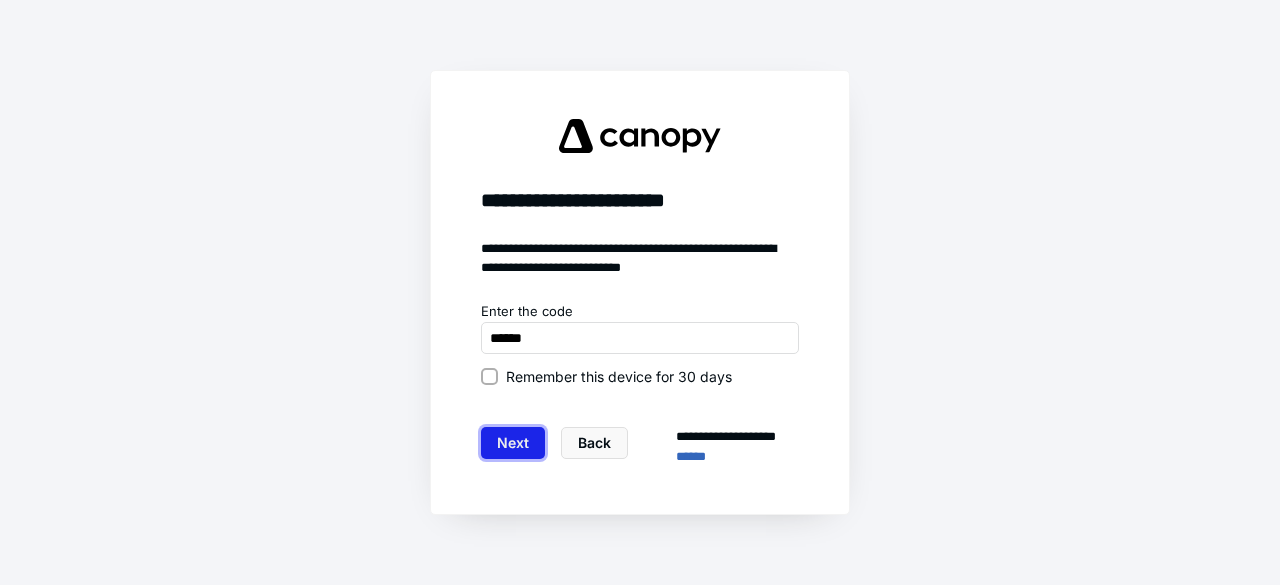 click on "Next" at bounding box center (513, 443) 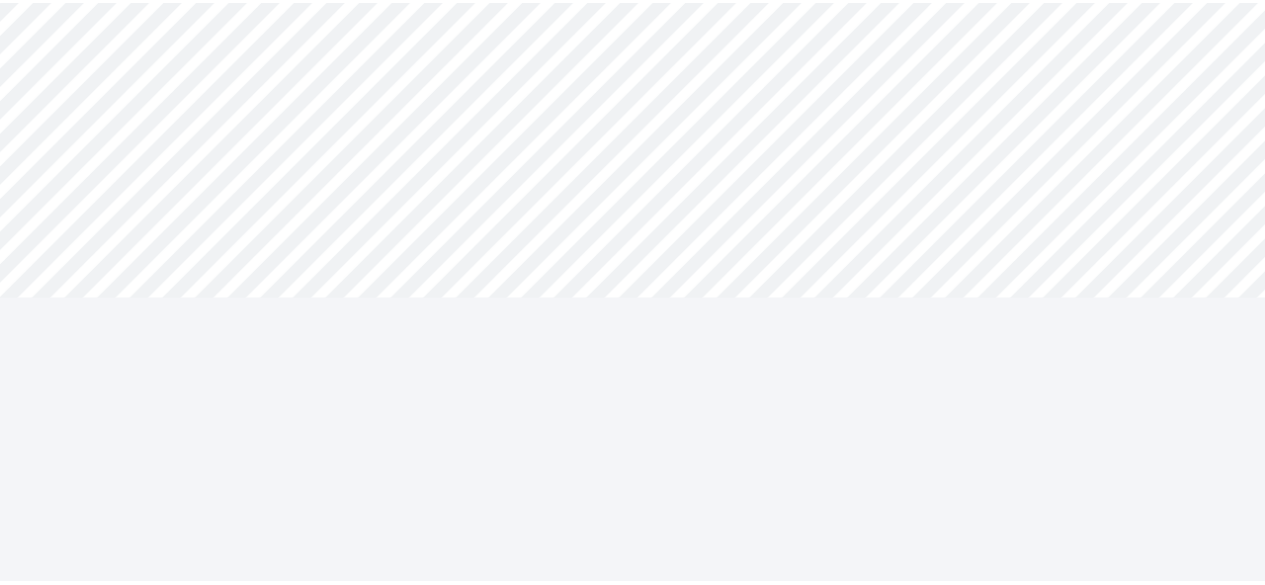scroll, scrollTop: 0, scrollLeft: 0, axis: both 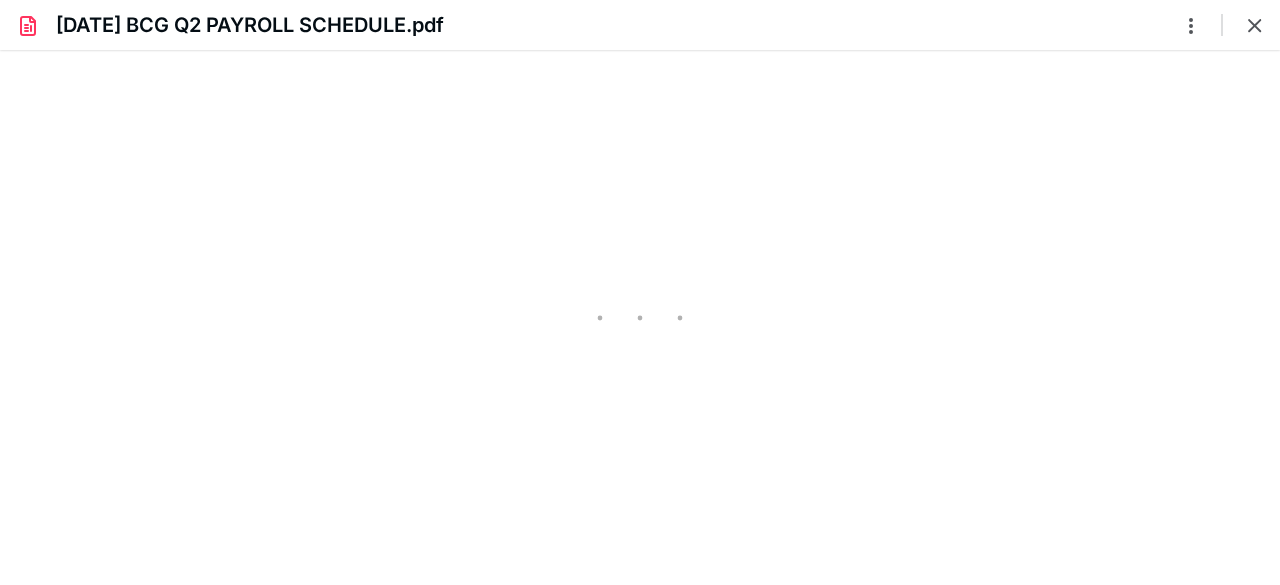 type on "205" 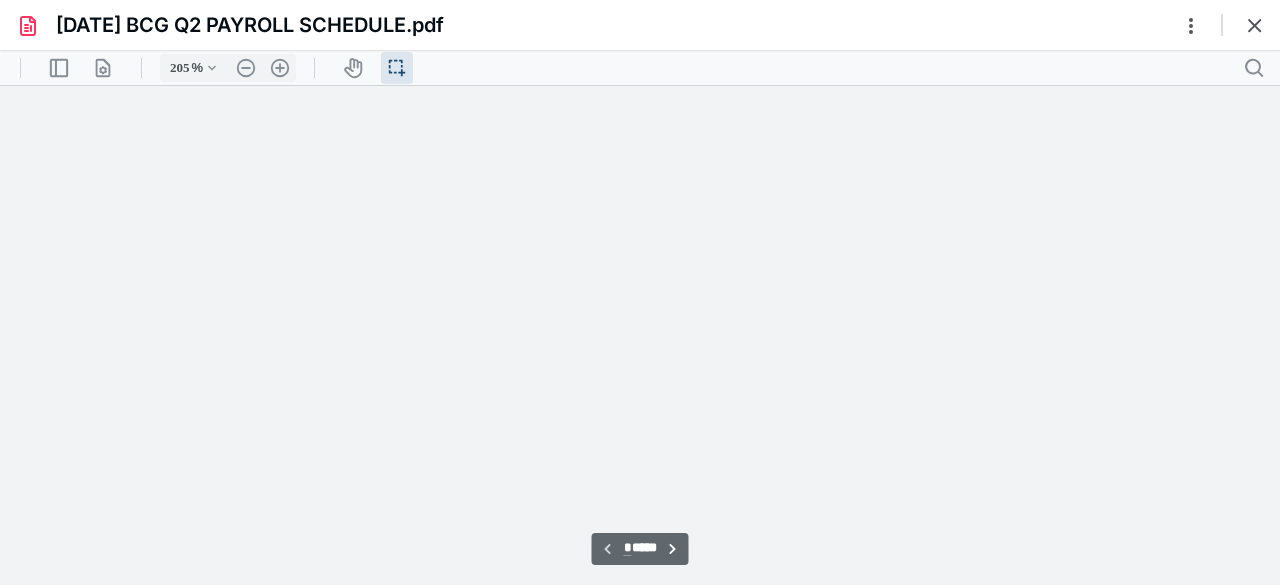 scroll, scrollTop: 44, scrollLeft: 48, axis: both 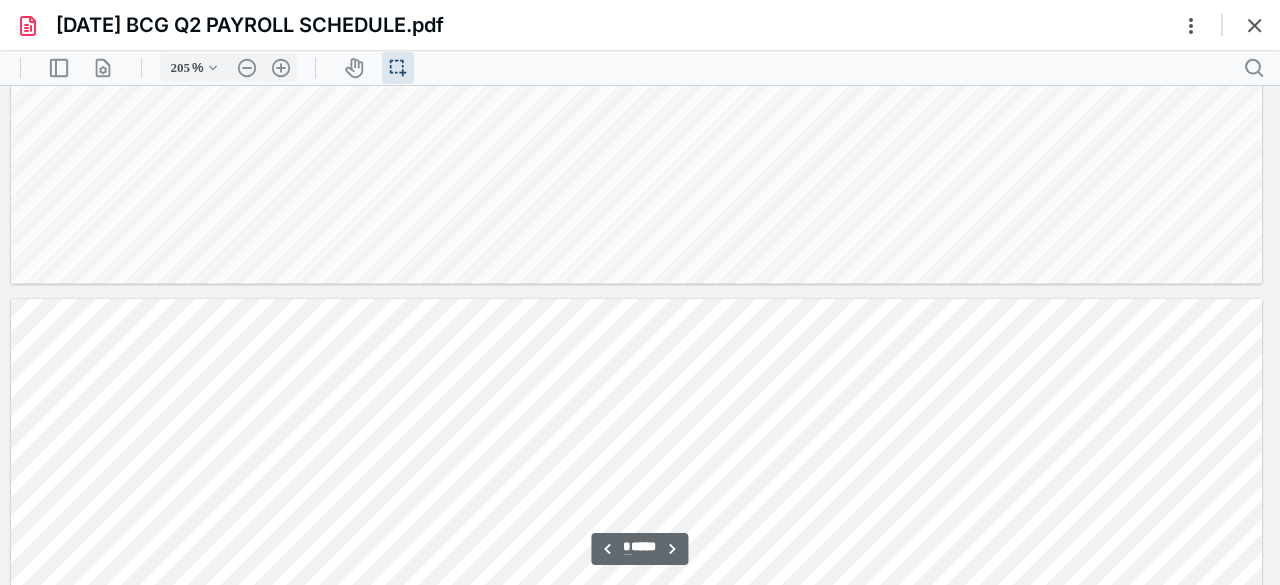type on "*" 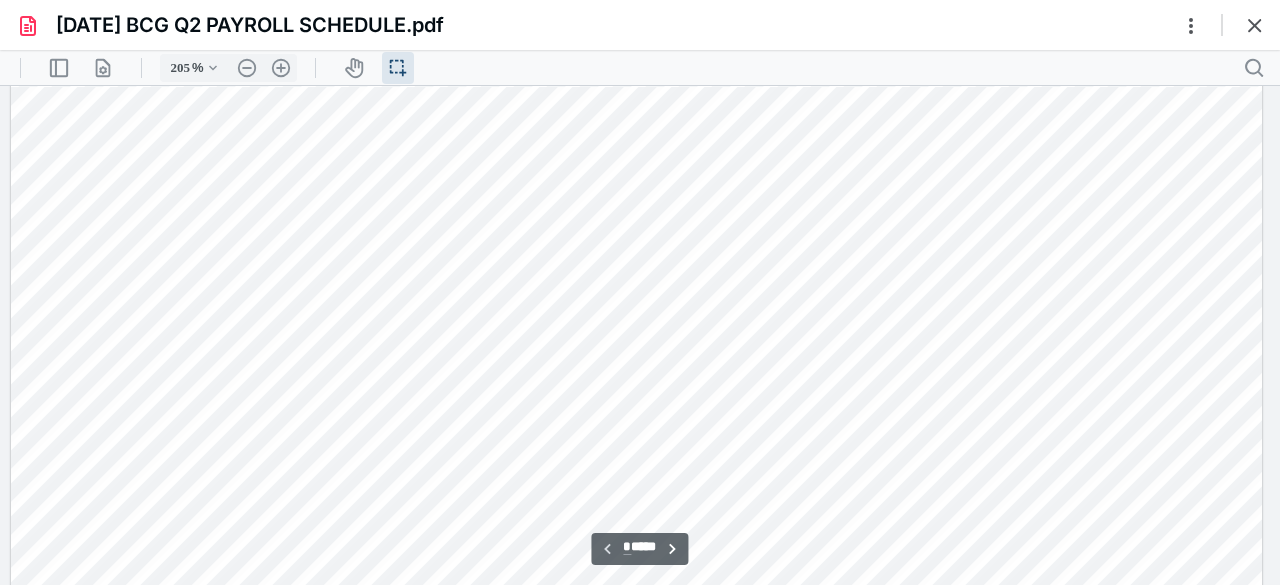 scroll, scrollTop: 0, scrollLeft: 48, axis: horizontal 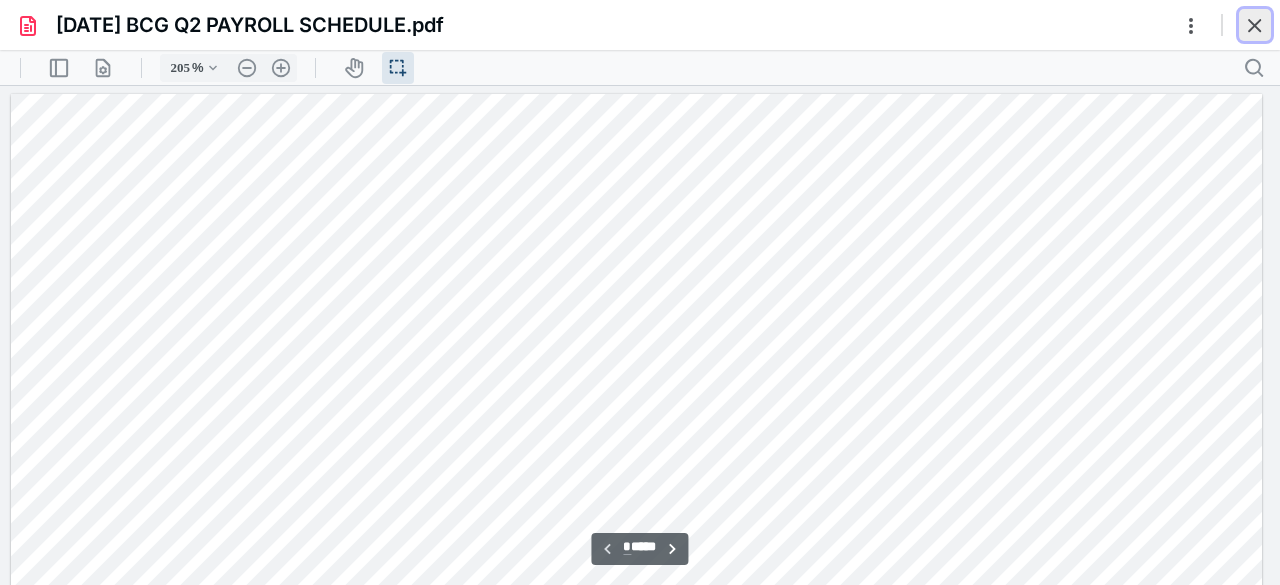 click at bounding box center (1255, 25) 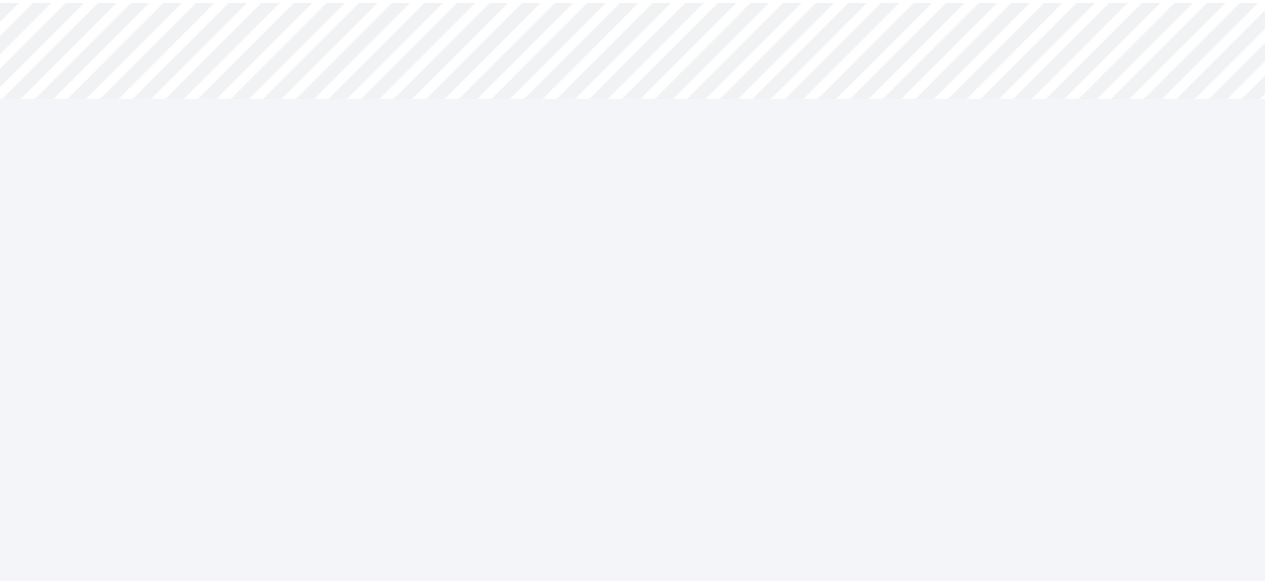 scroll, scrollTop: 0, scrollLeft: 0, axis: both 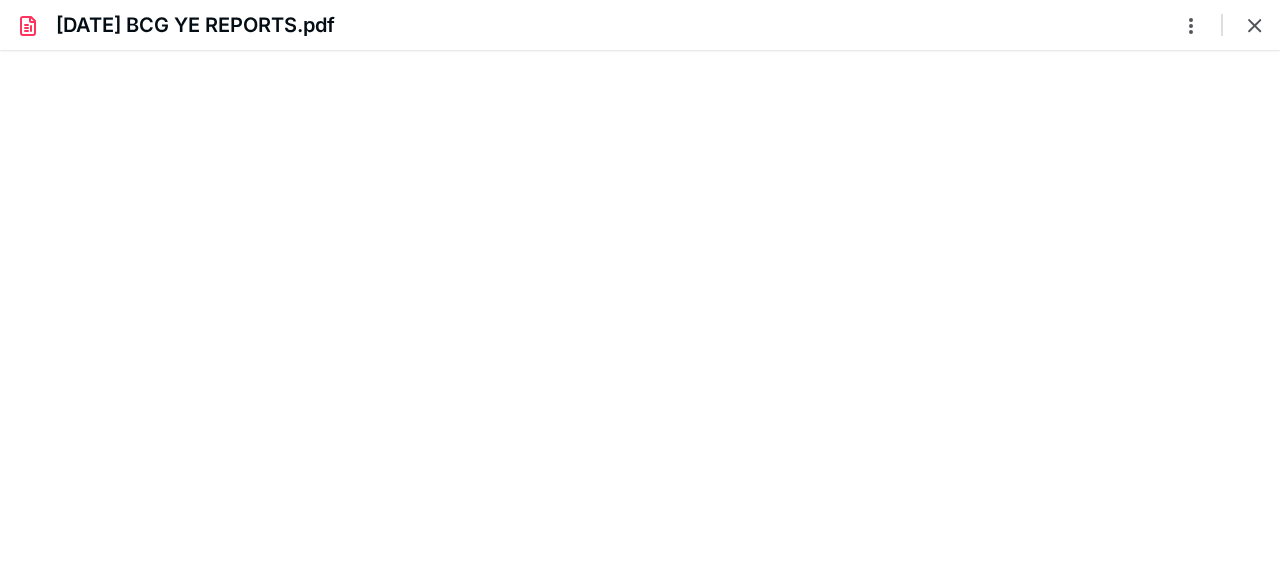 type on "205" 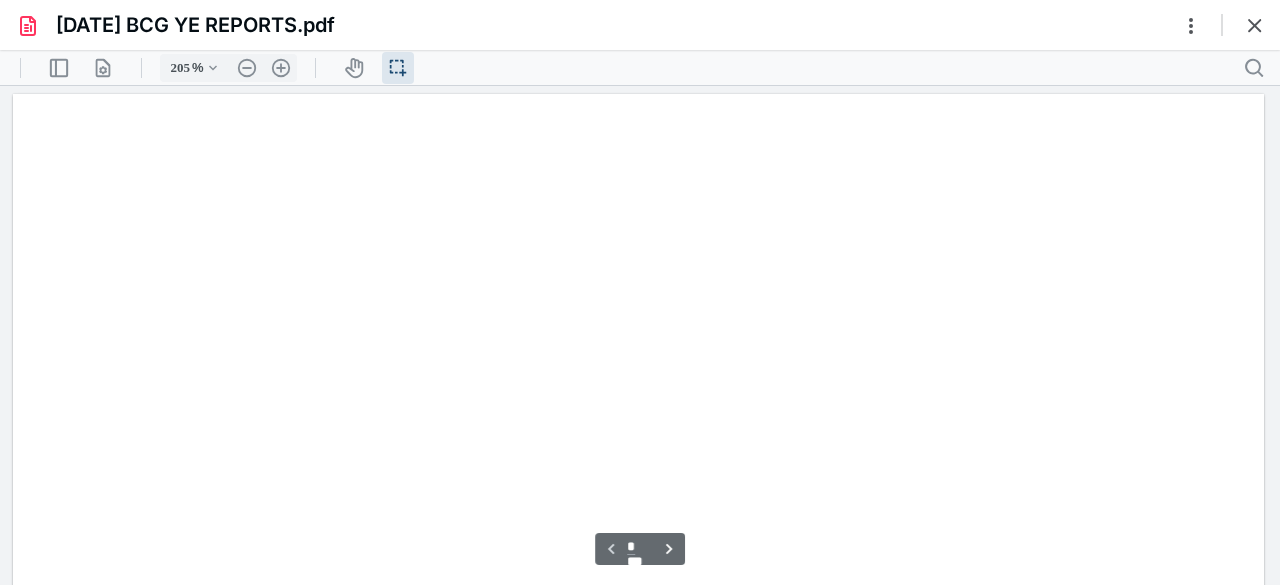 scroll, scrollTop: 44, scrollLeft: 0, axis: vertical 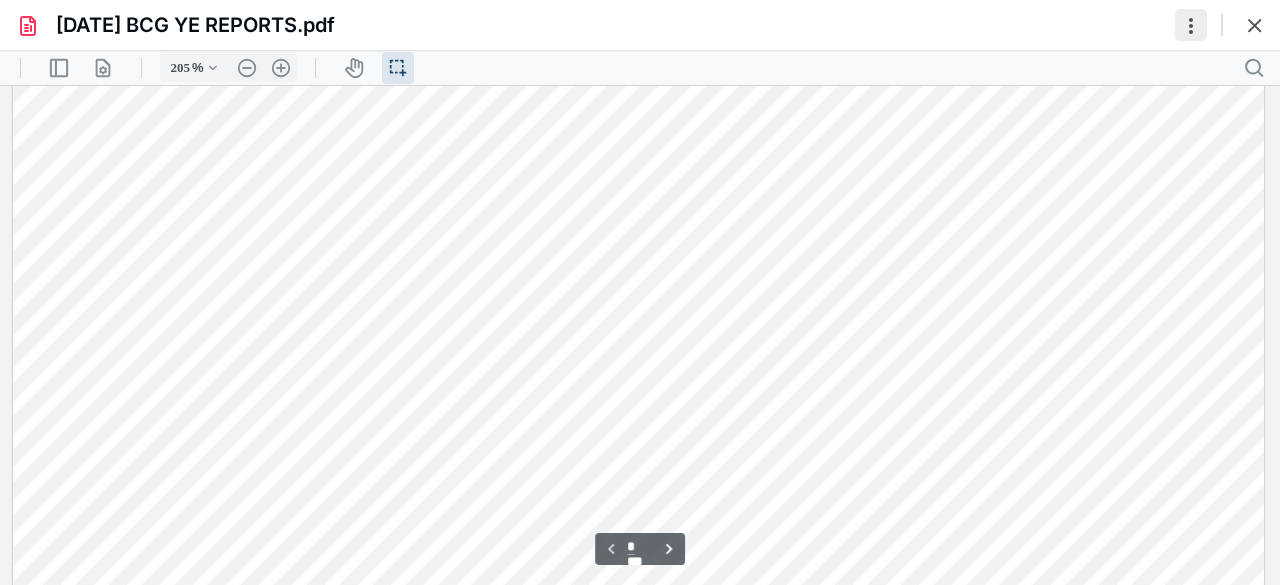 click at bounding box center [1191, 25] 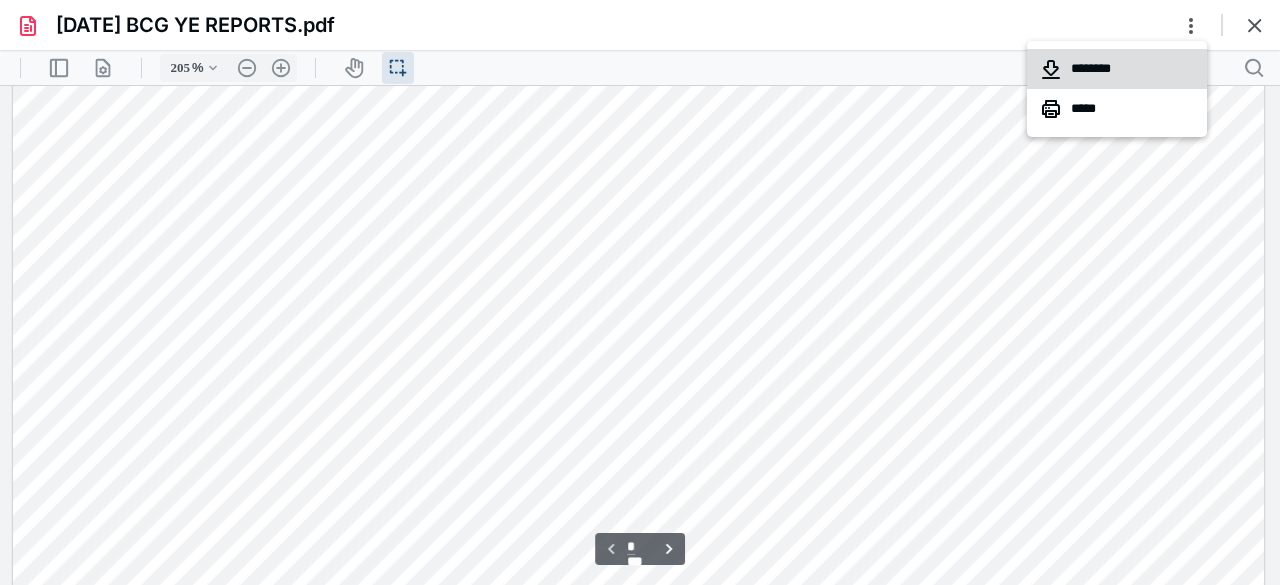 click on "********" at bounding box center [1117, 69] 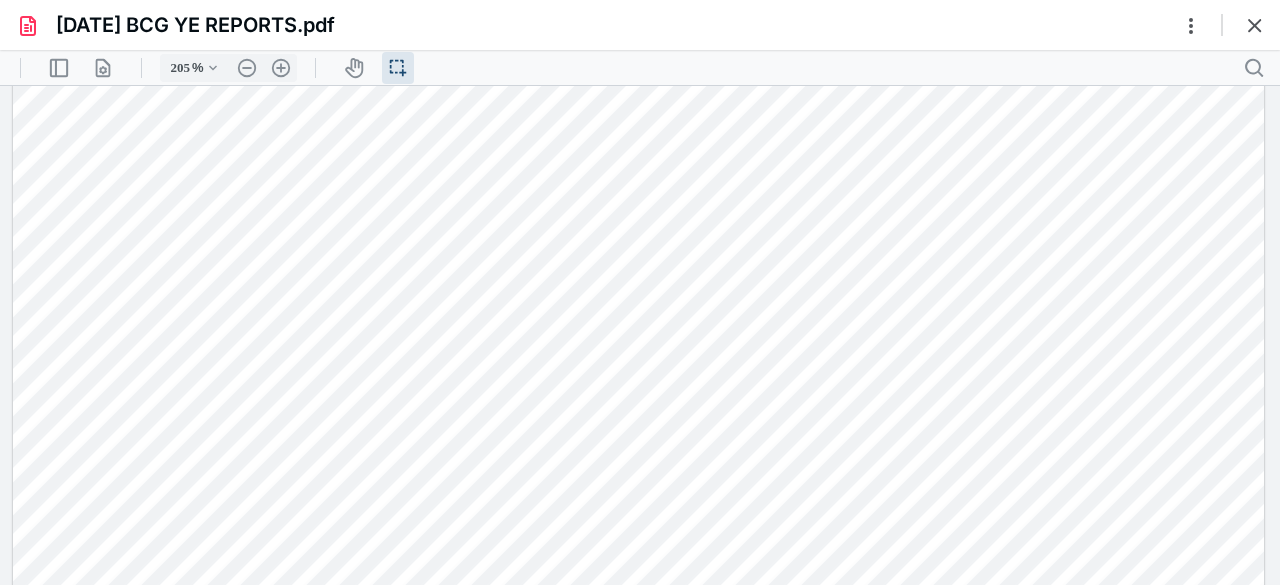 click at bounding box center [639, 860] 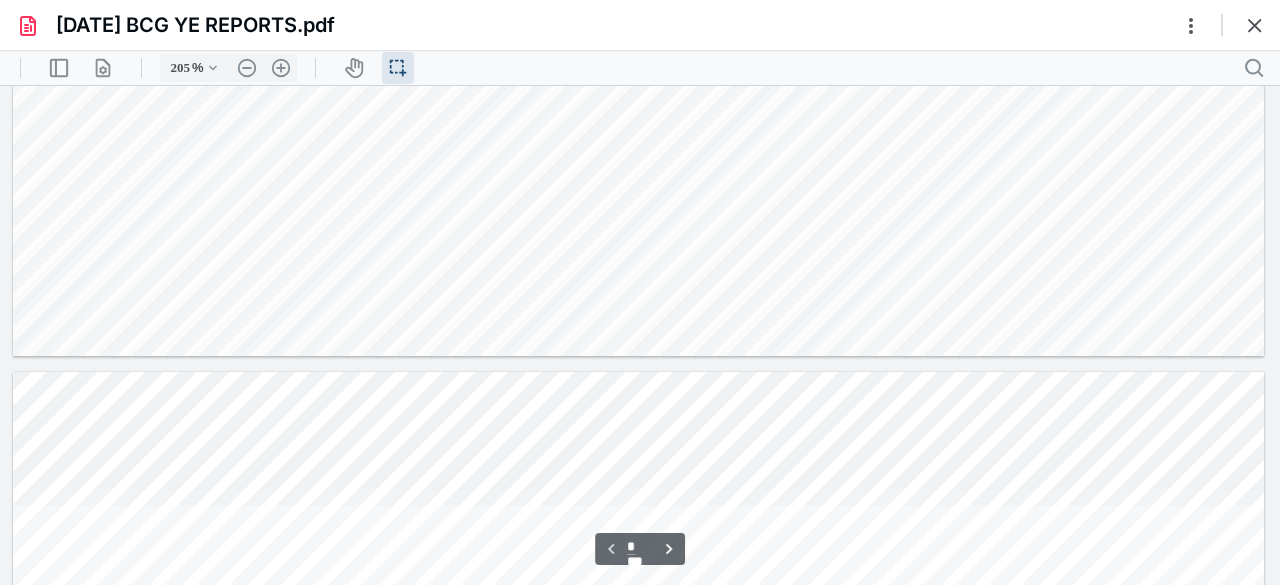 type on "*" 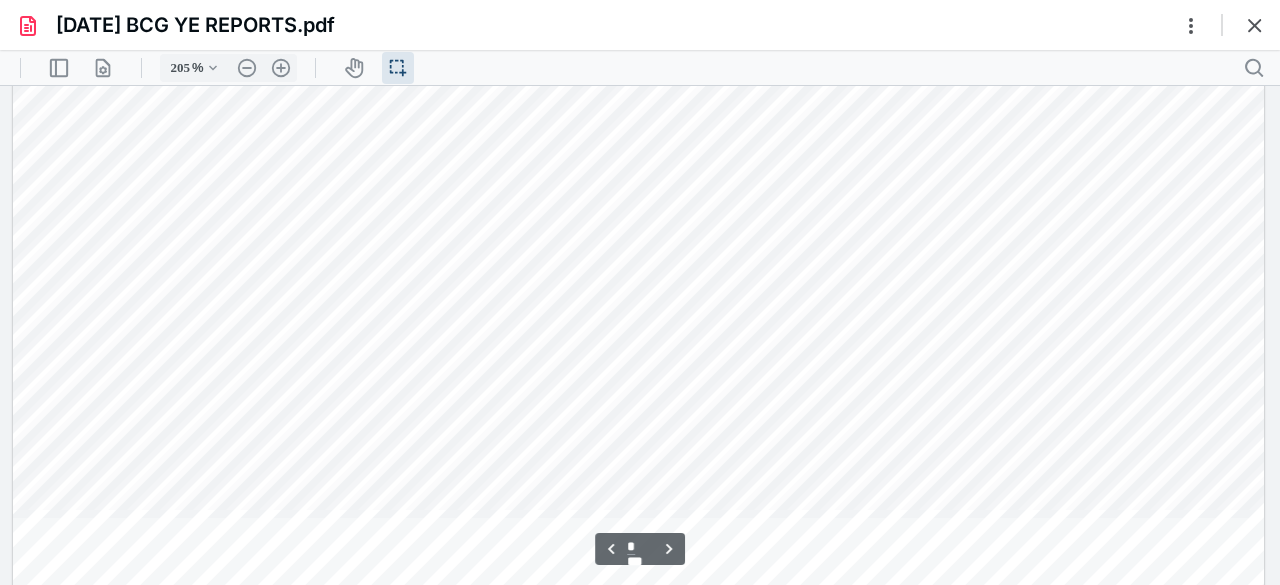 scroll, scrollTop: 2604, scrollLeft: 0, axis: vertical 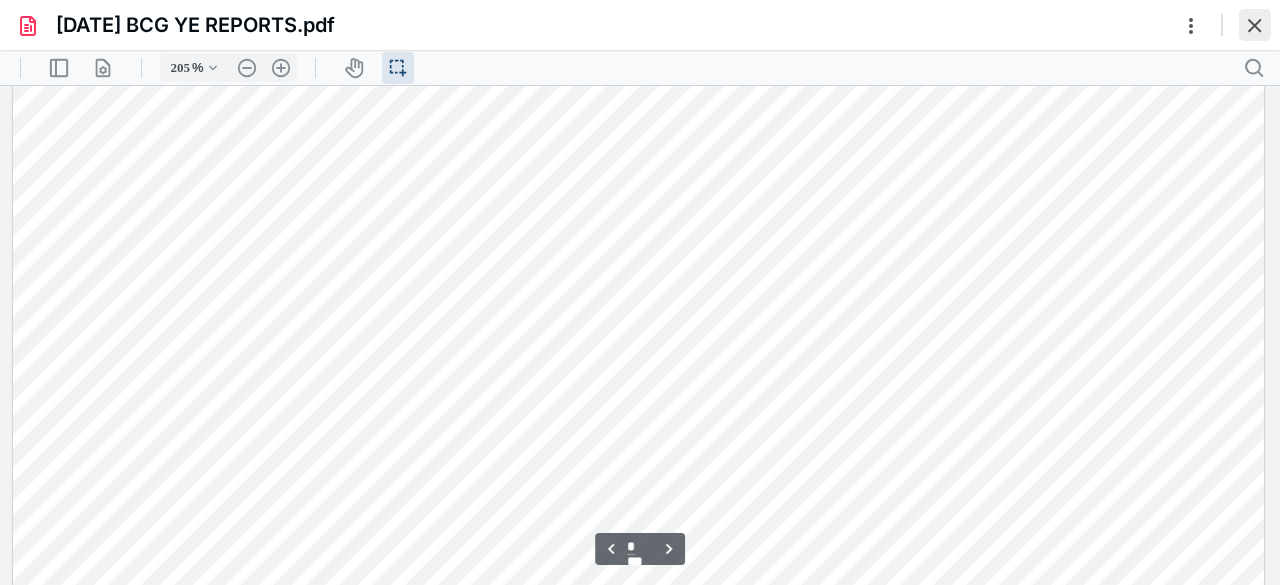 click at bounding box center (1255, 25) 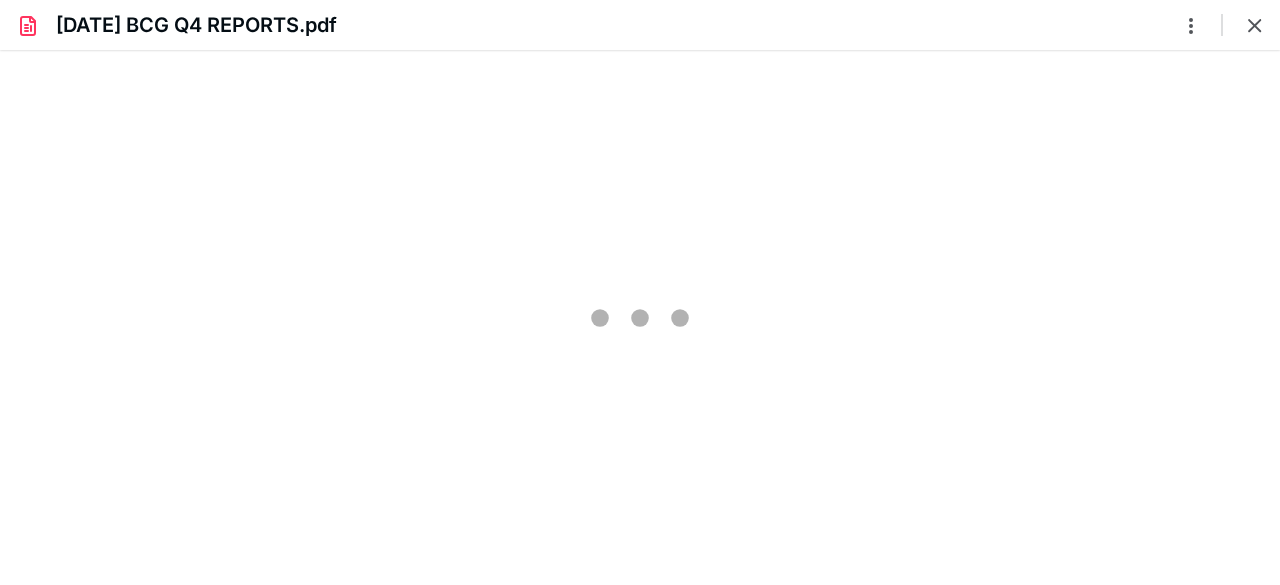 scroll, scrollTop: 0, scrollLeft: 0, axis: both 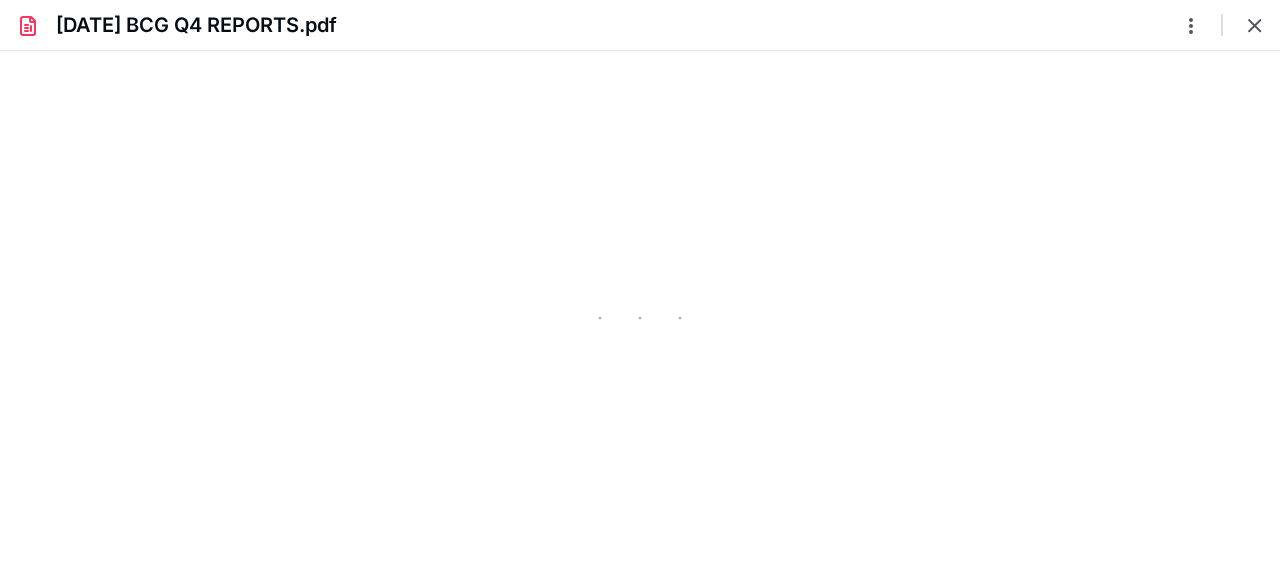 type on "205" 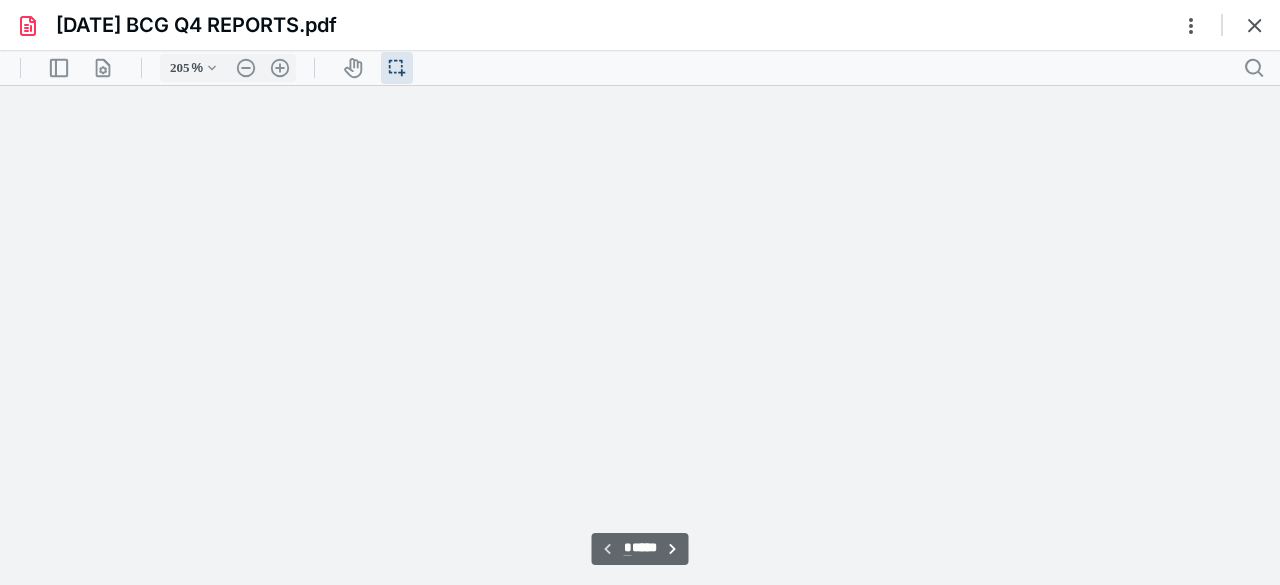 scroll, scrollTop: 44, scrollLeft: 181, axis: both 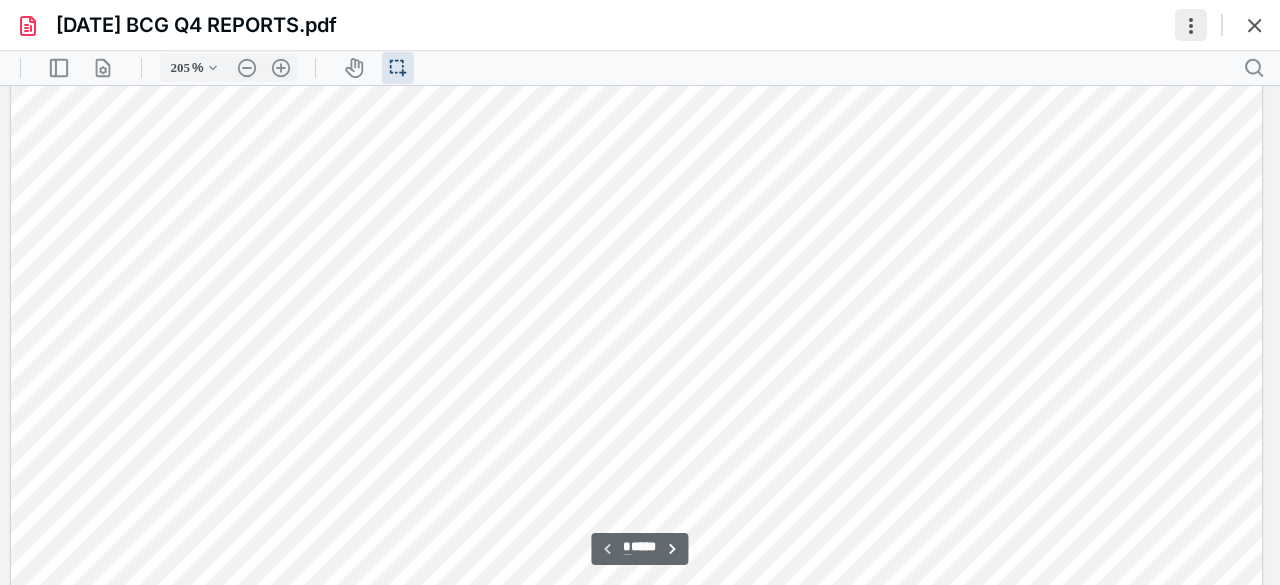 click at bounding box center [1191, 25] 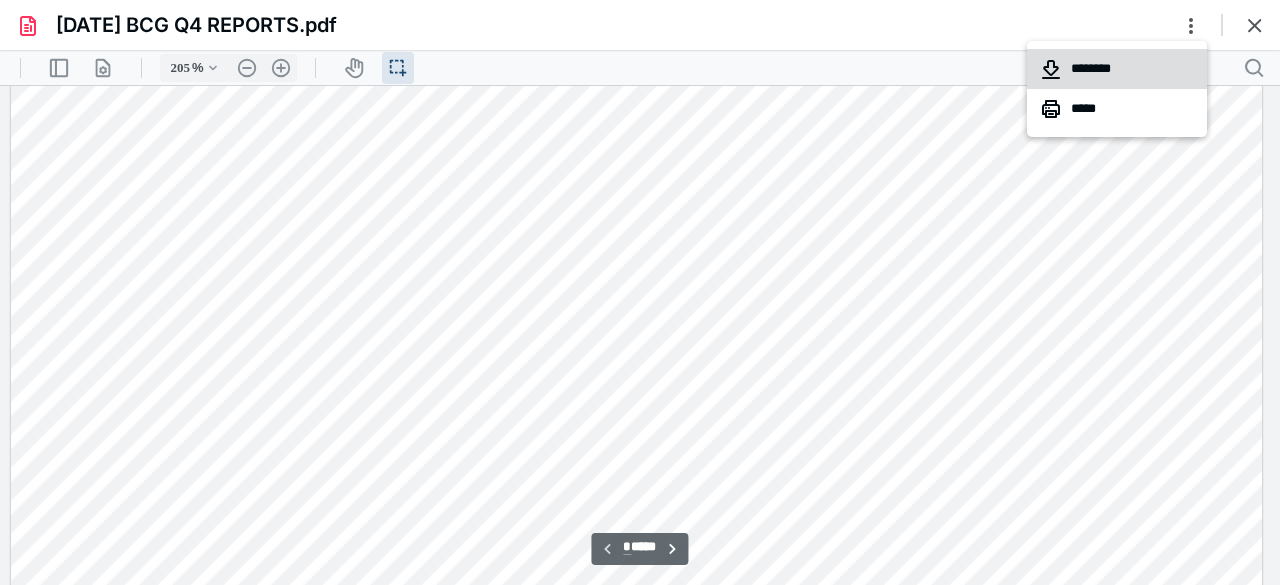 click on "********" at bounding box center (1117, 69) 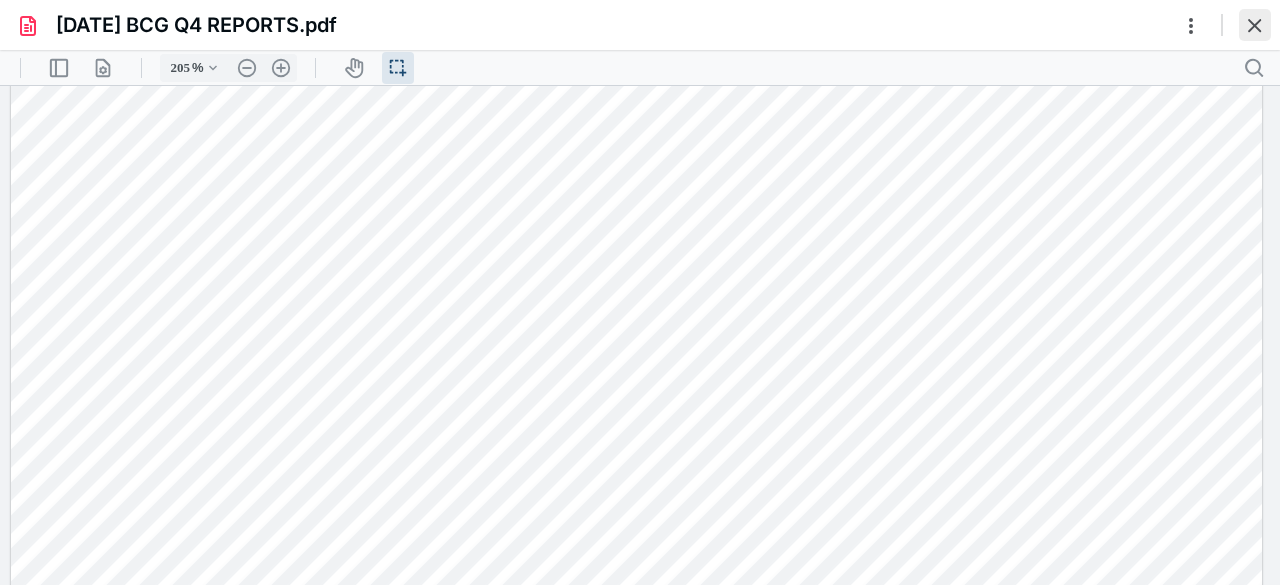 click at bounding box center [1255, 25] 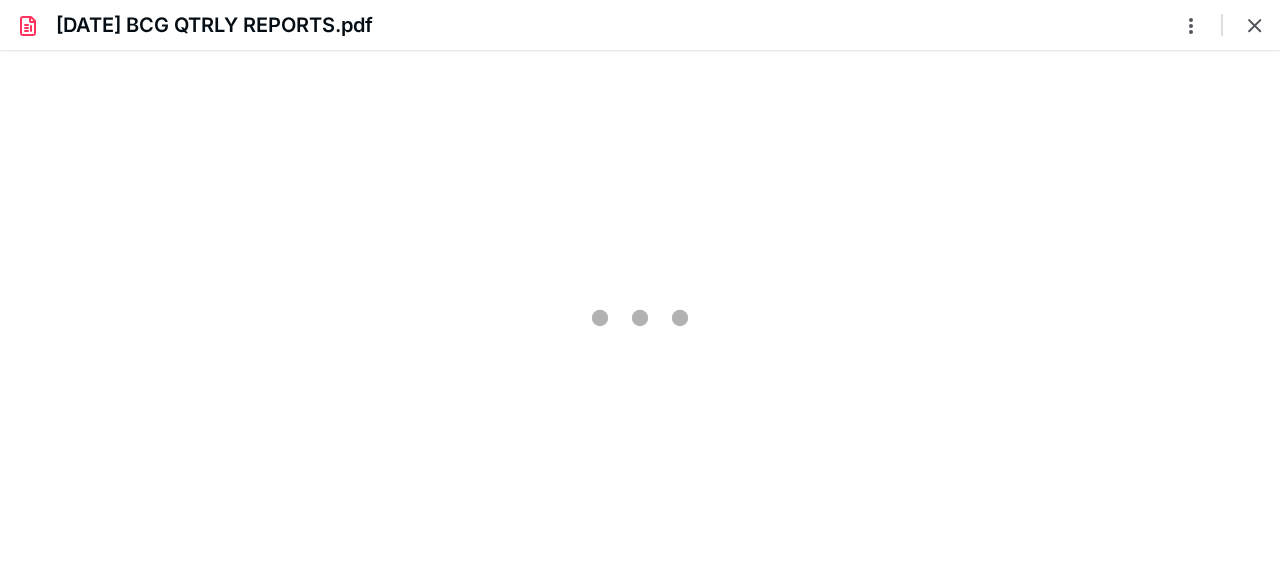scroll, scrollTop: 0, scrollLeft: 0, axis: both 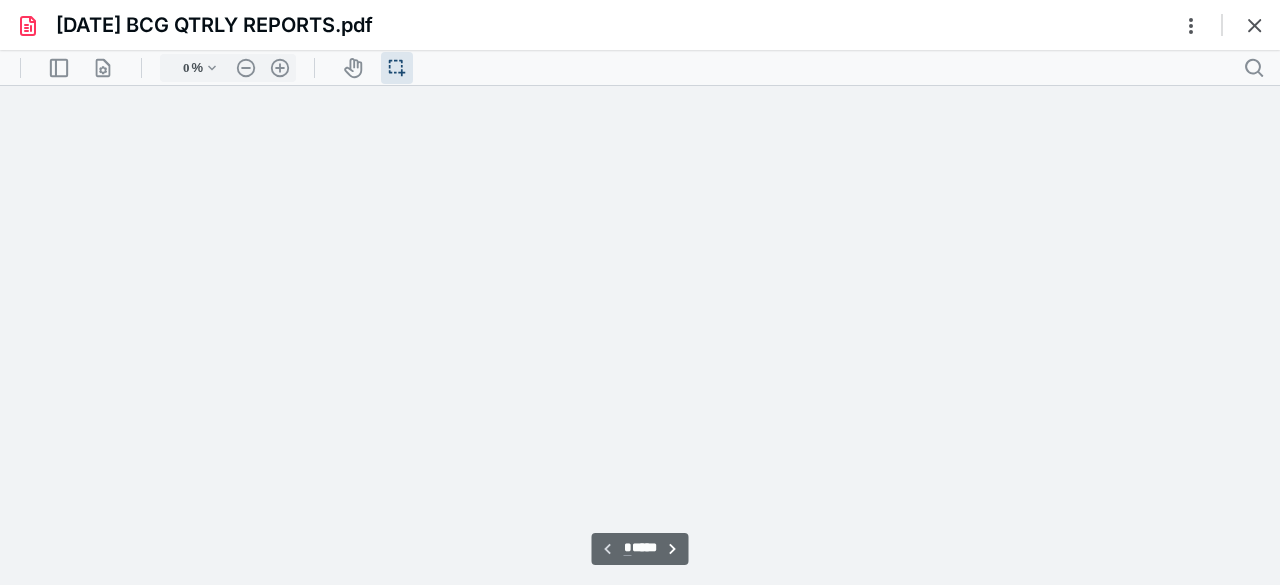 type on "205" 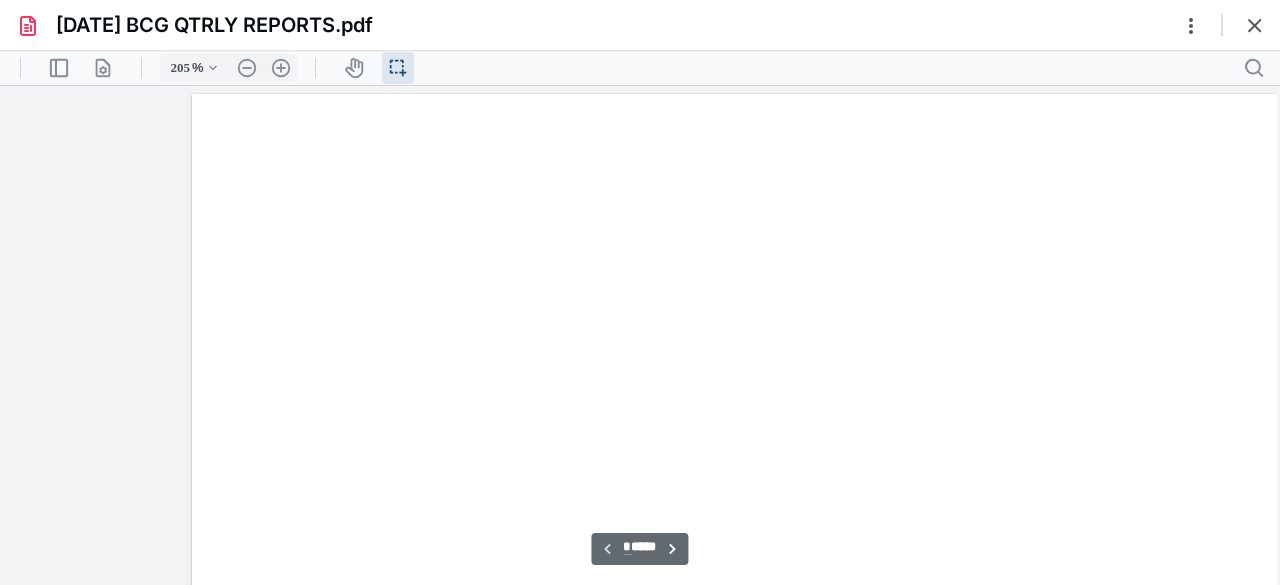 scroll, scrollTop: 44, scrollLeft: 181, axis: both 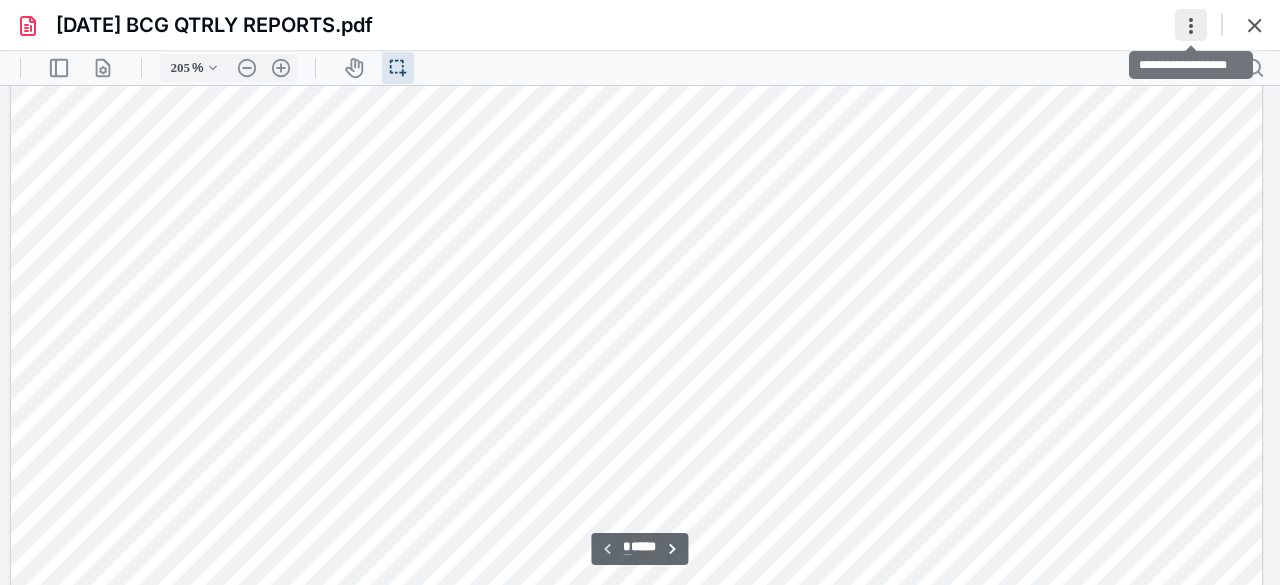 click at bounding box center [1191, 25] 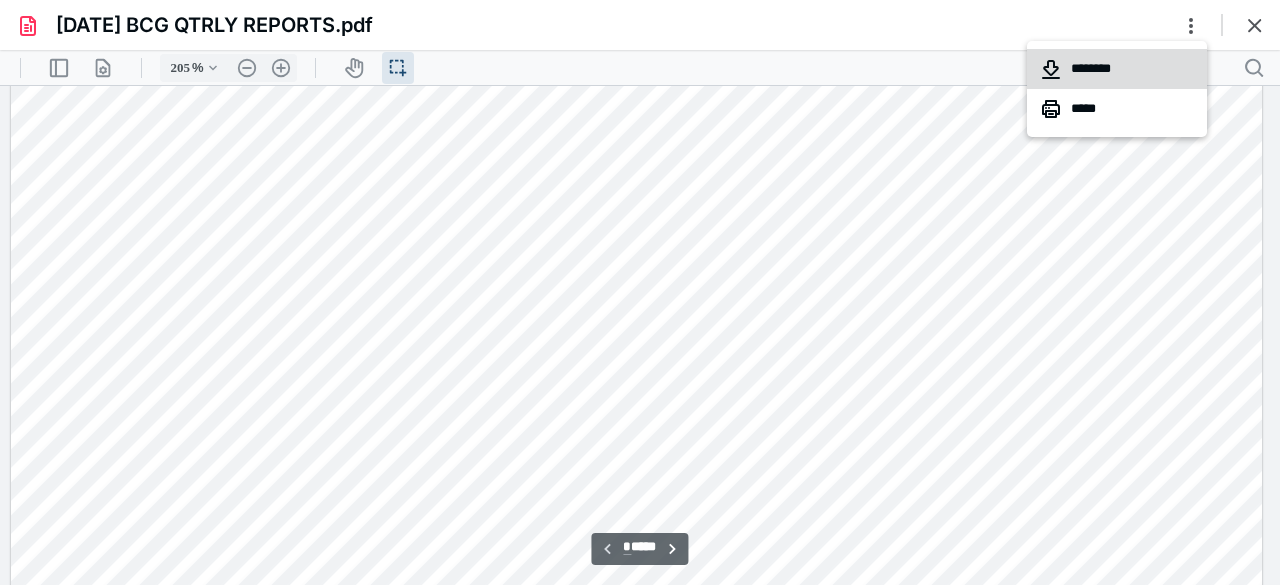 click on "********" at bounding box center [1117, 69] 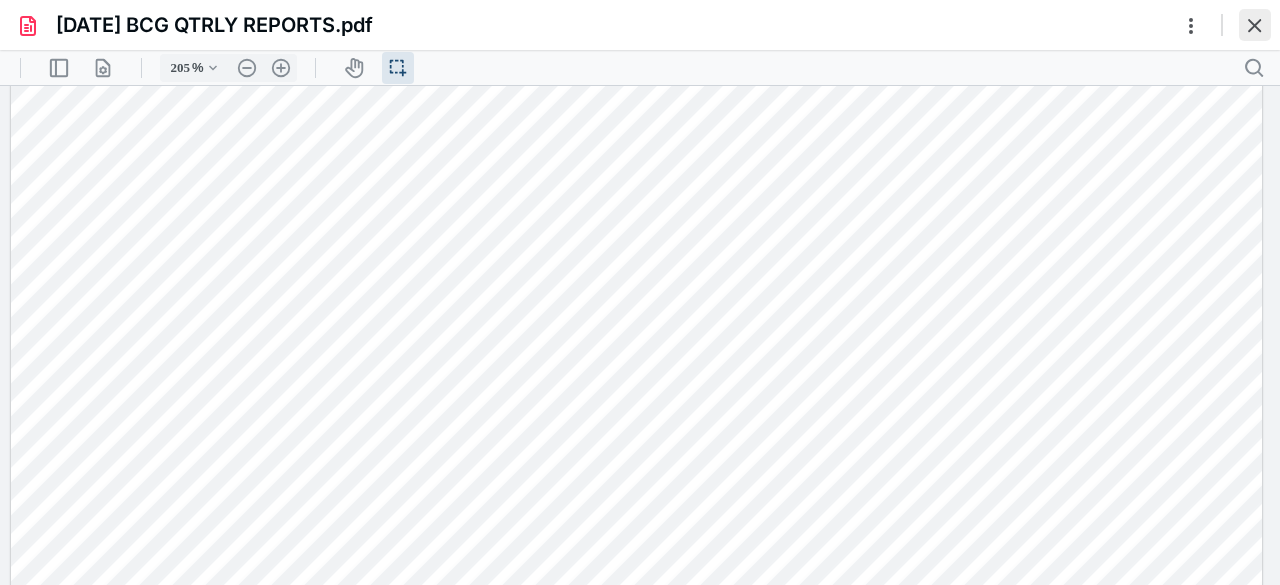 click at bounding box center [1255, 25] 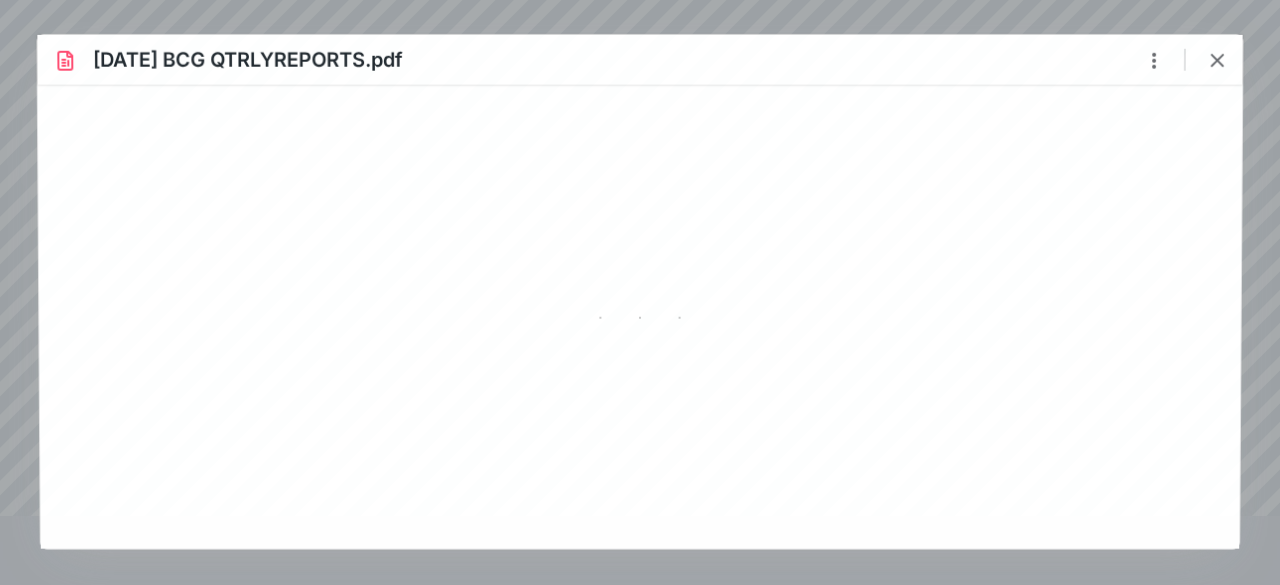 scroll, scrollTop: 0, scrollLeft: 0, axis: both 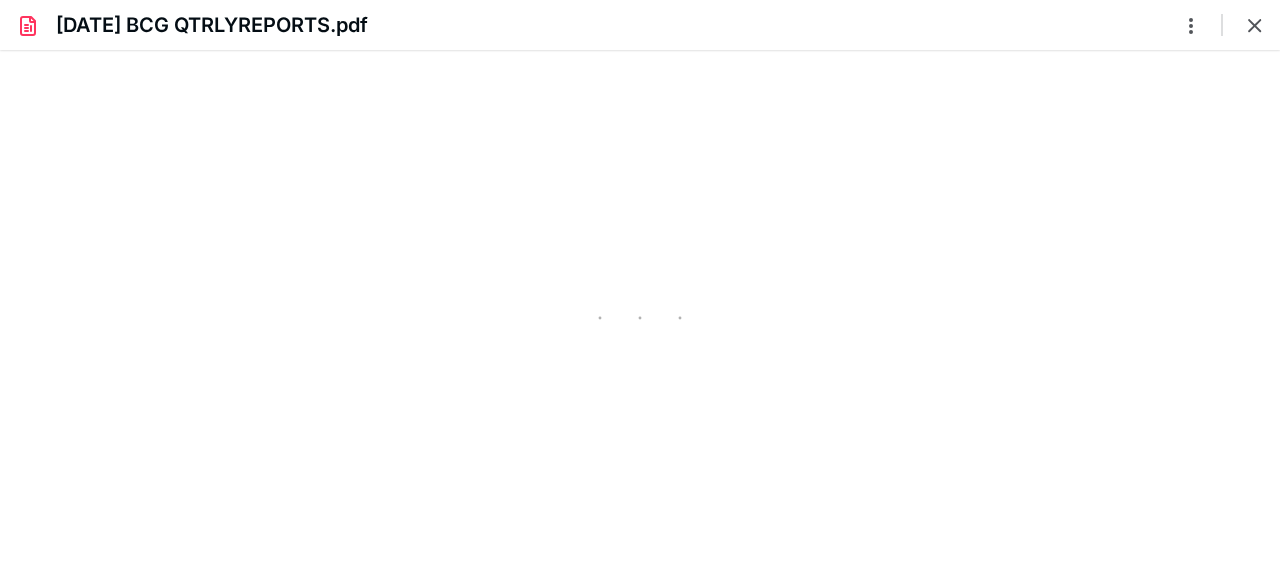 type on "205" 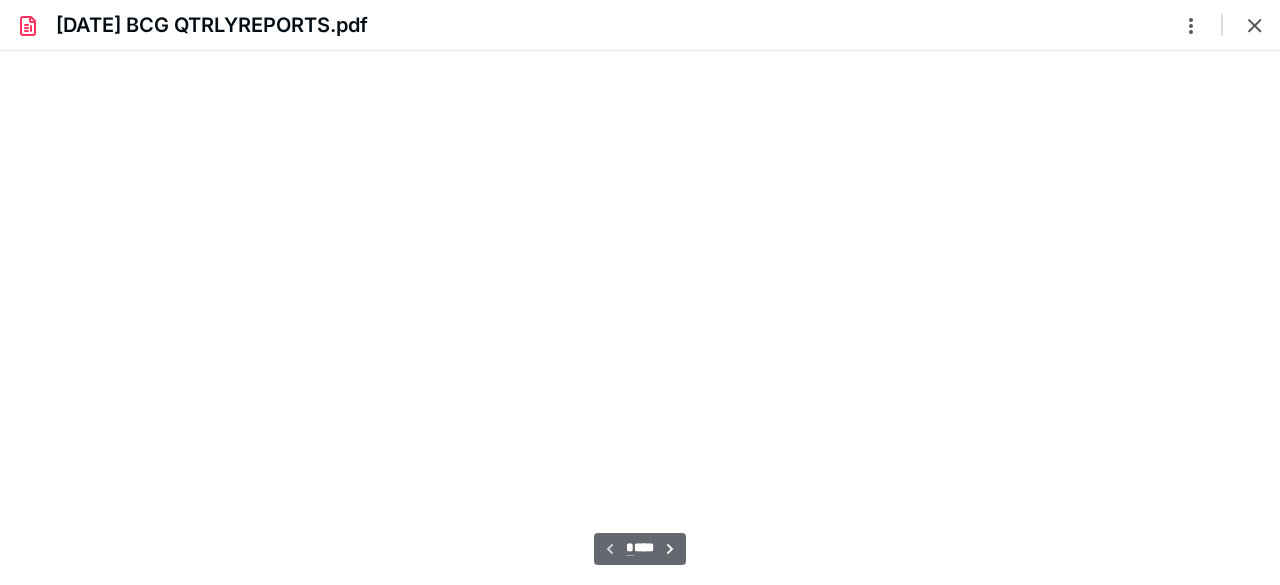 scroll, scrollTop: 44, scrollLeft: 181, axis: both 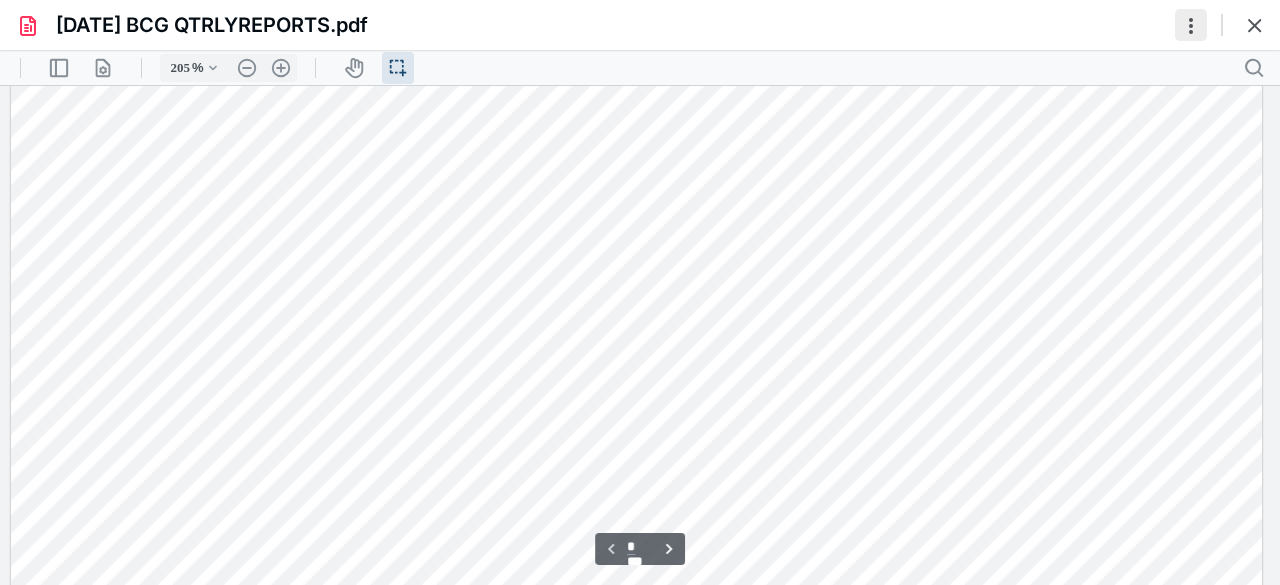 click at bounding box center (1191, 25) 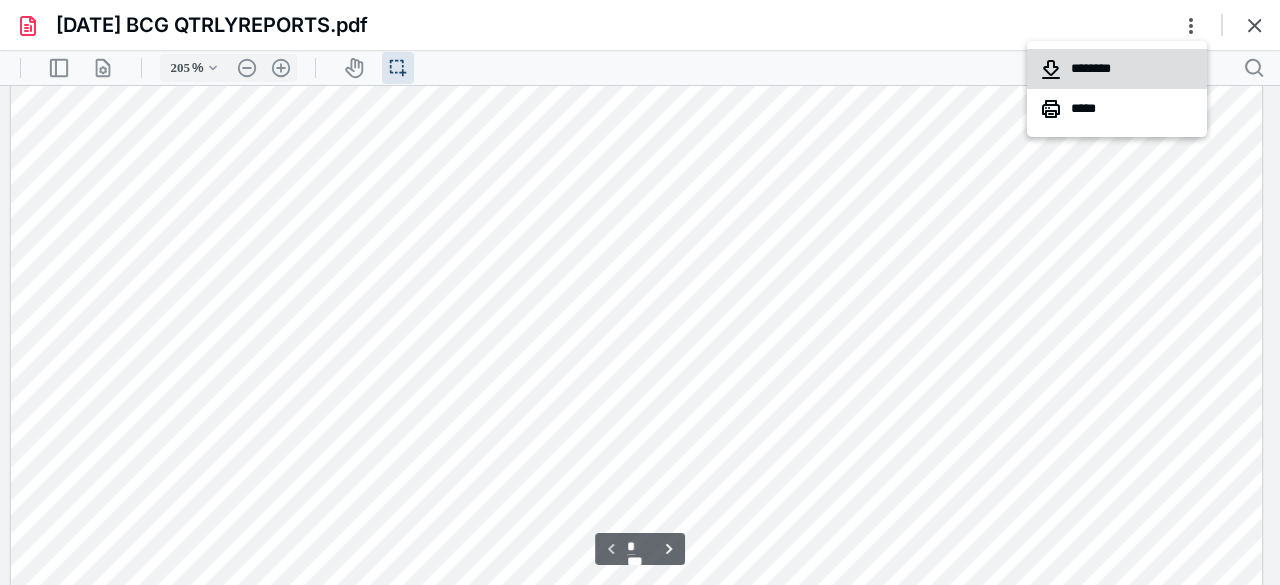 click on "********" at bounding box center (1117, 69) 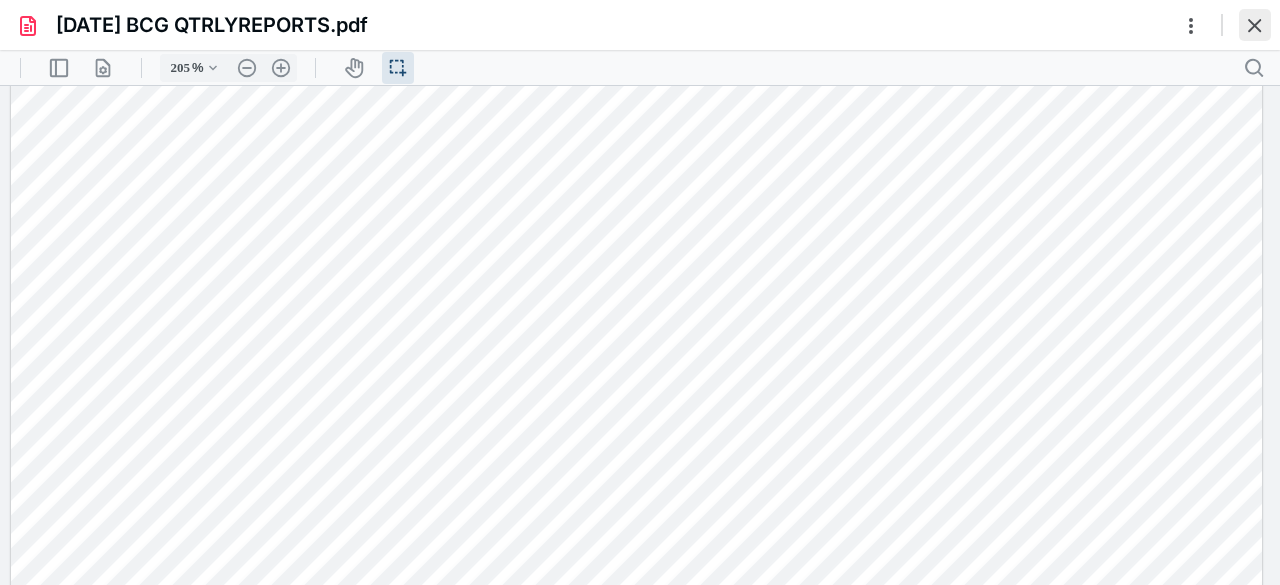 click at bounding box center [1255, 25] 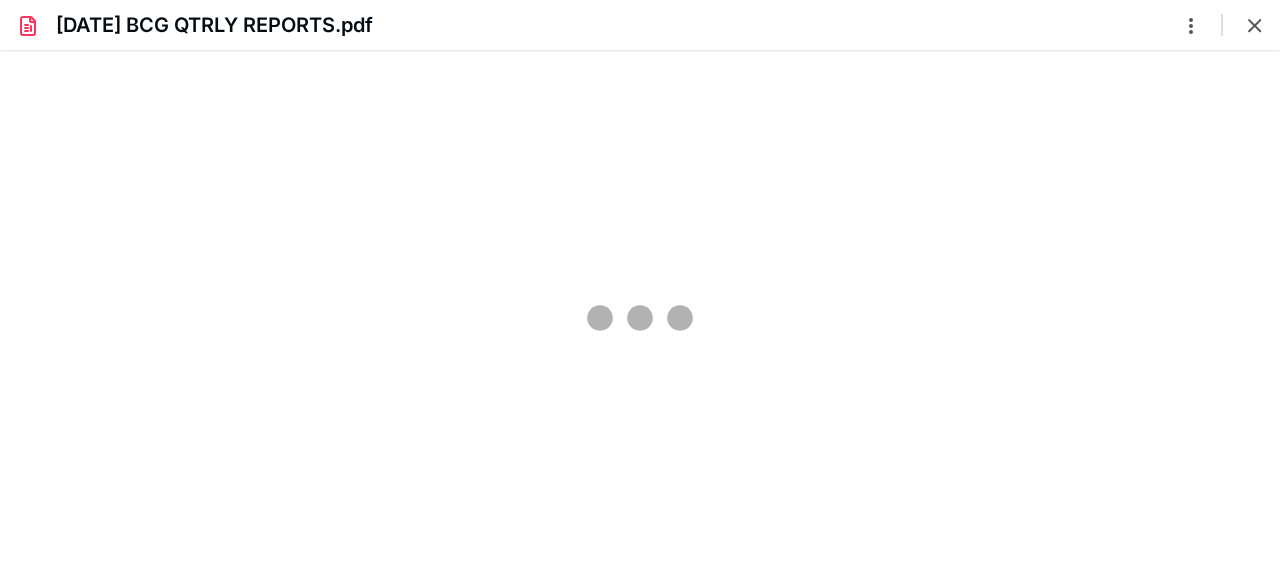 scroll, scrollTop: 0, scrollLeft: 0, axis: both 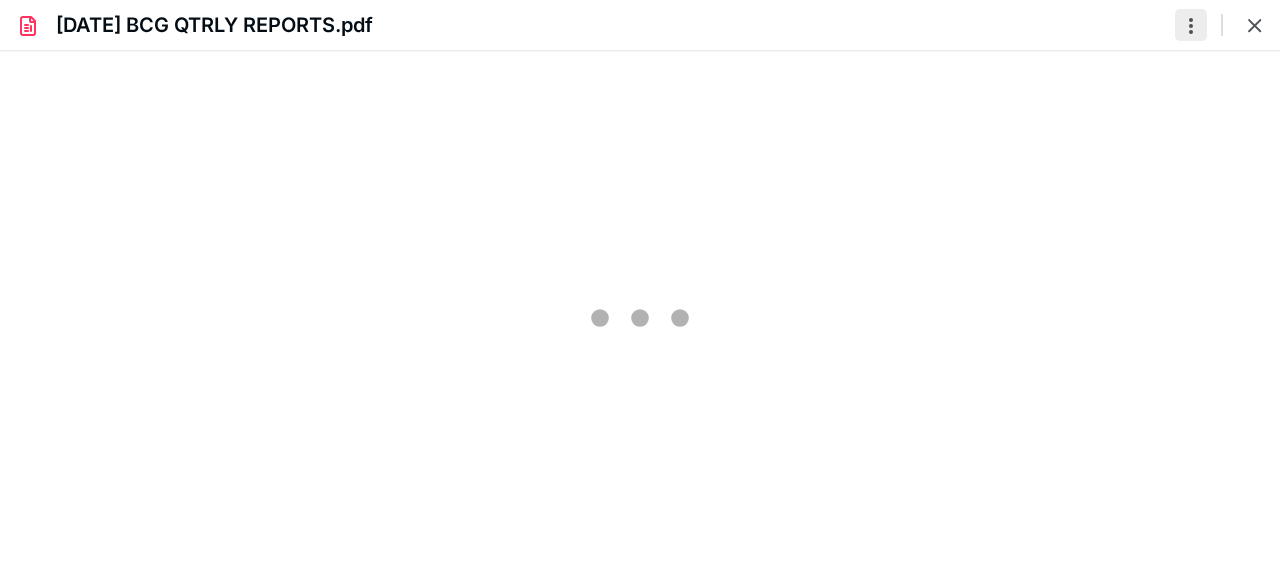 click at bounding box center [1191, 25] 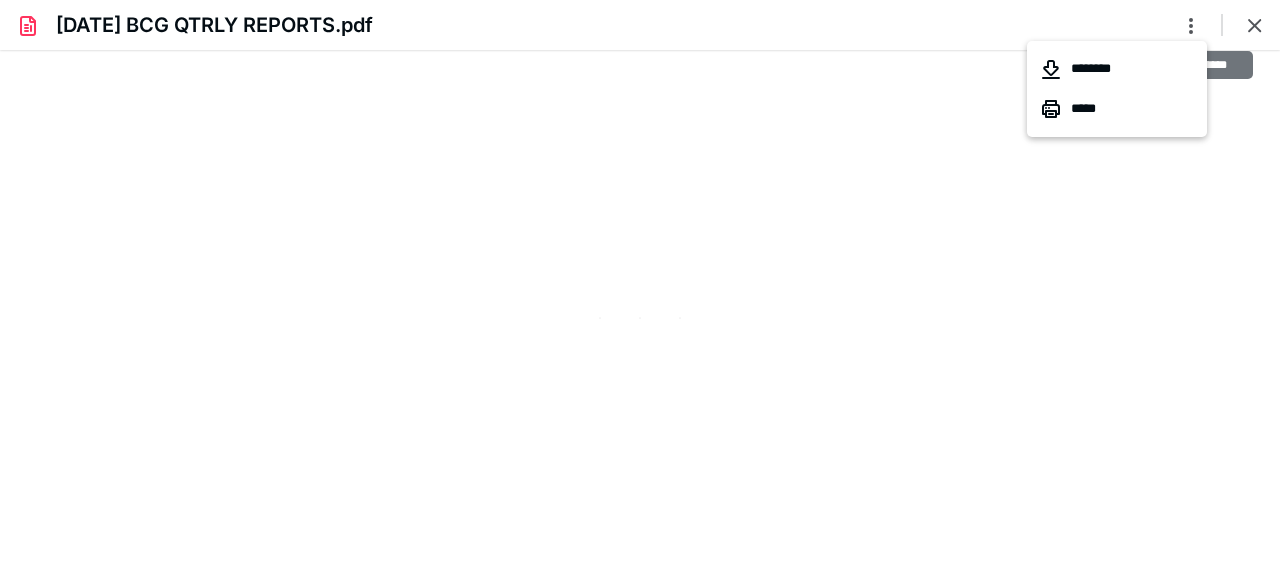 type on "205" 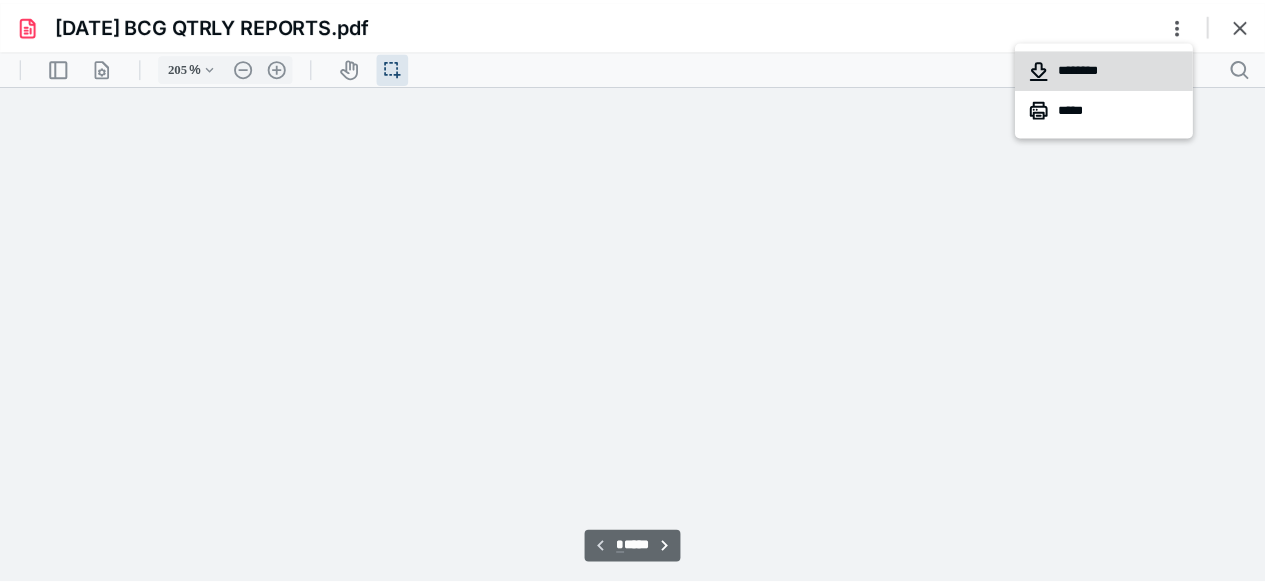 scroll, scrollTop: 44, scrollLeft: 181, axis: both 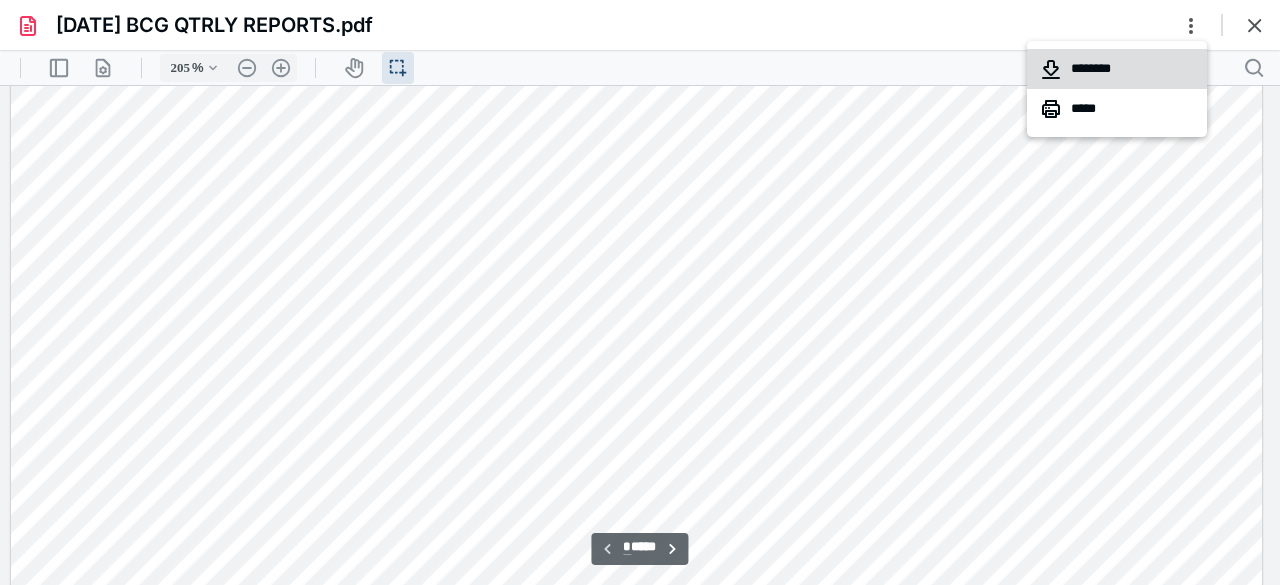 click on "********" at bounding box center (1117, 69) 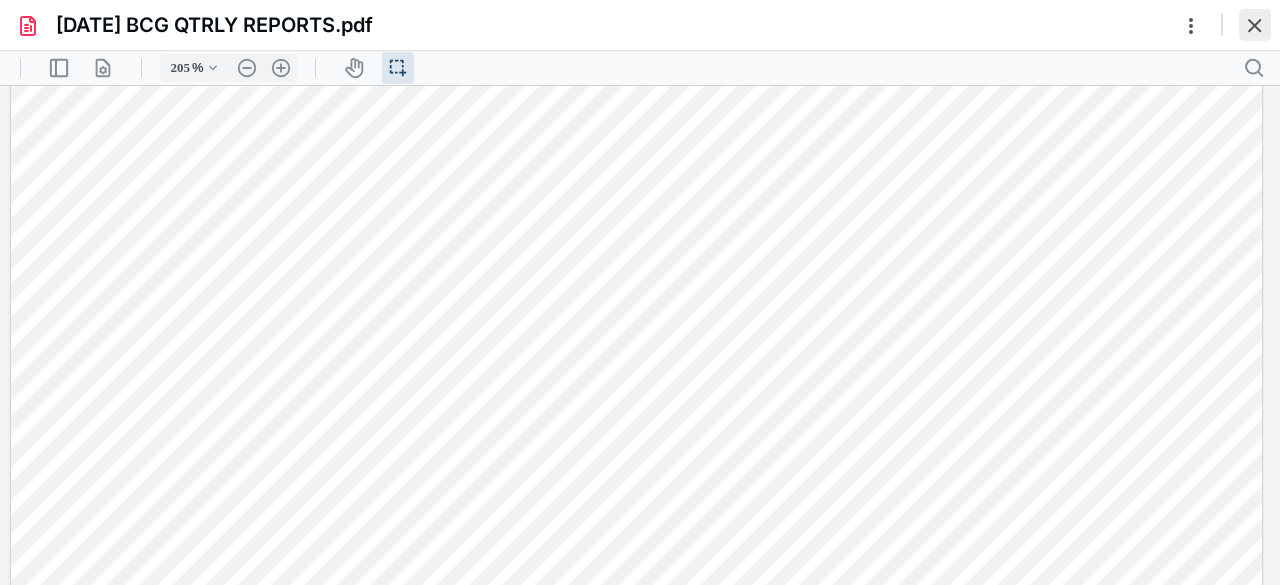 click at bounding box center [1255, 25] 